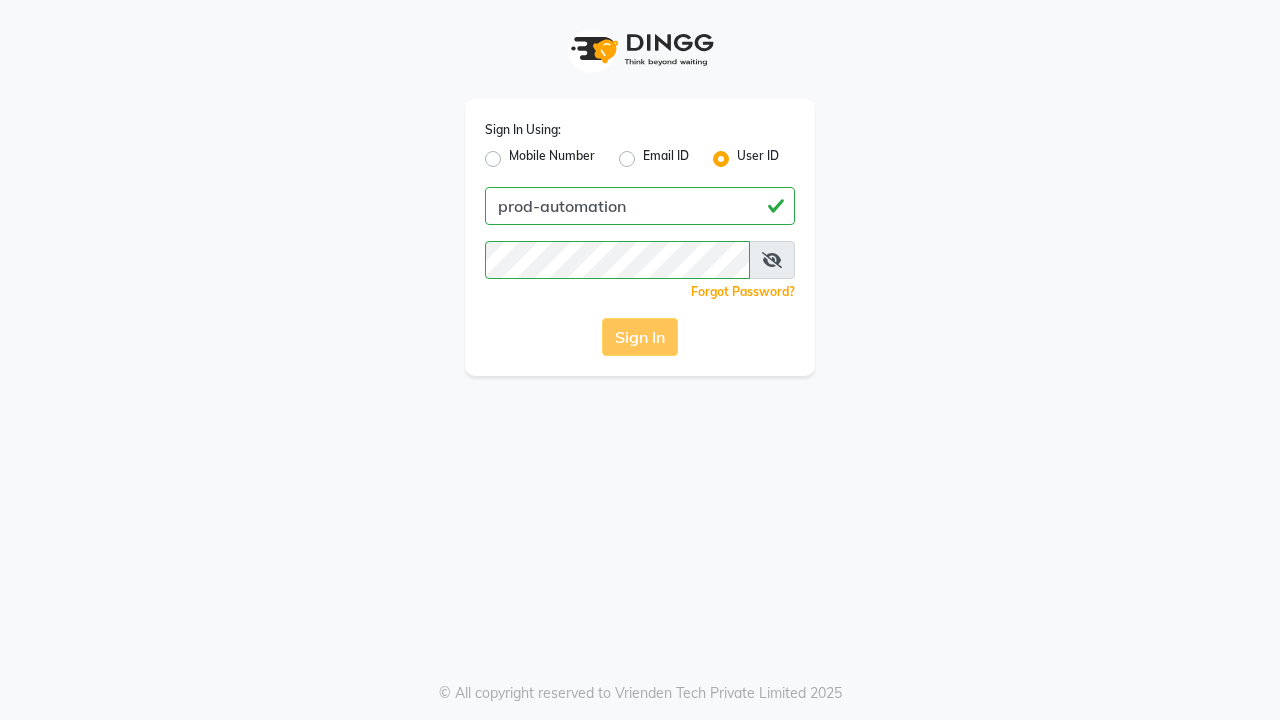 scroll, scrollTop: 0, scrollLeft: 0, axis: both 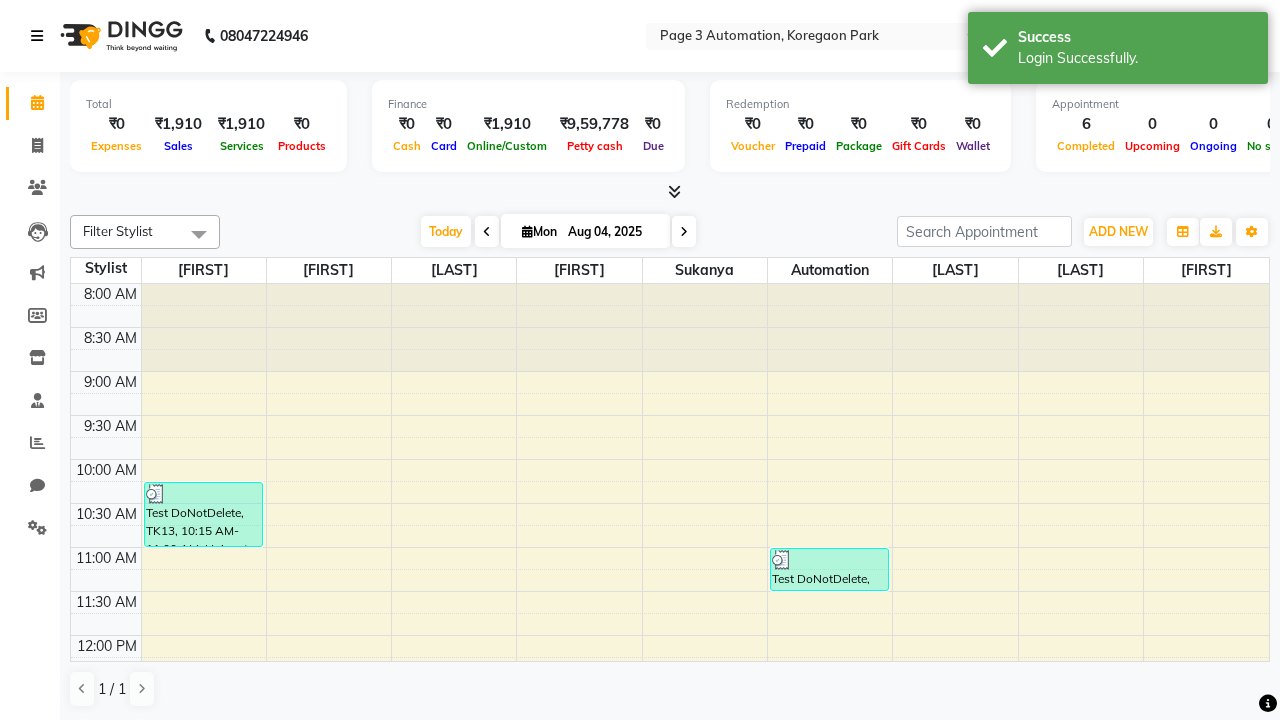 click at bounding box center (37, 36) 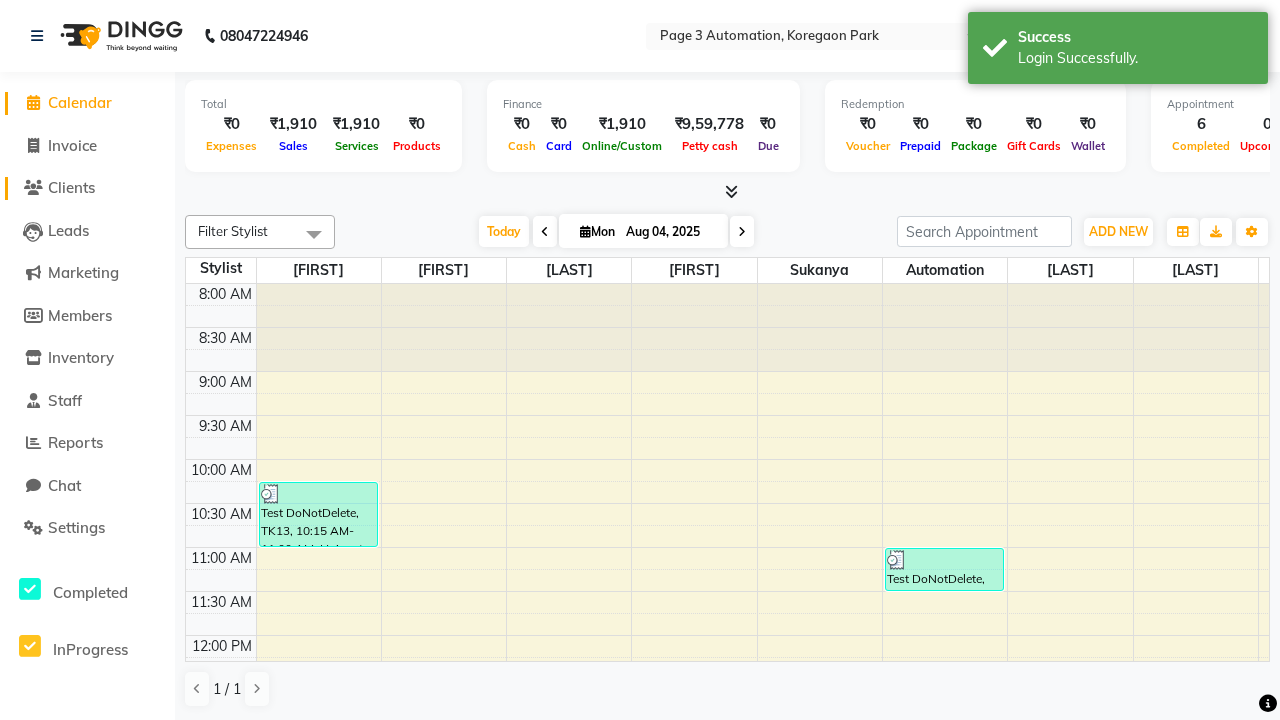 click on "Clients" 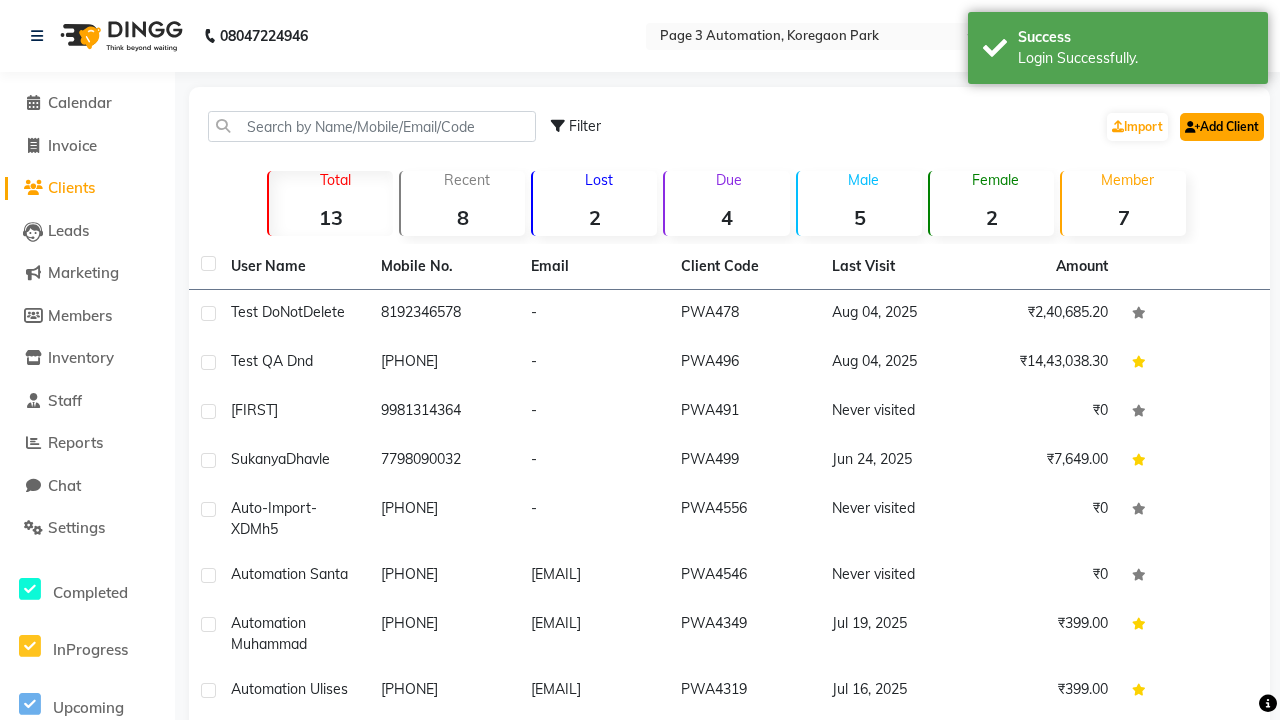click on "Add Client" 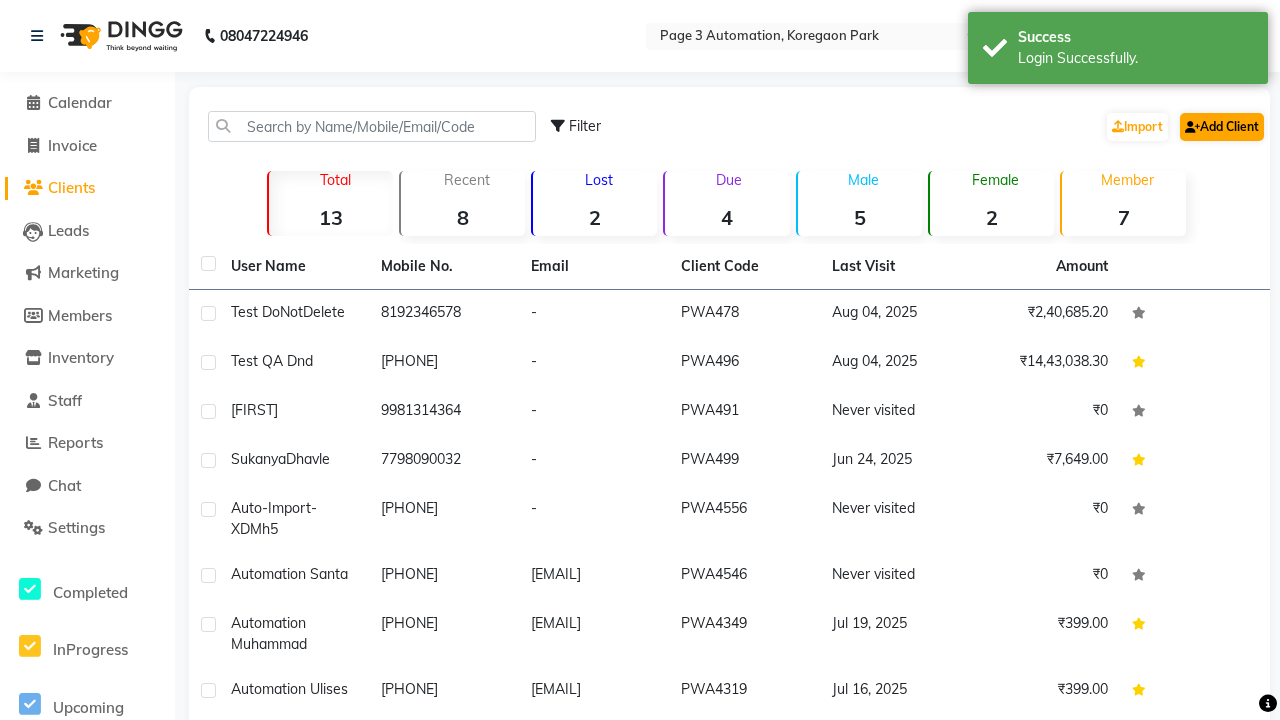 select on "22" 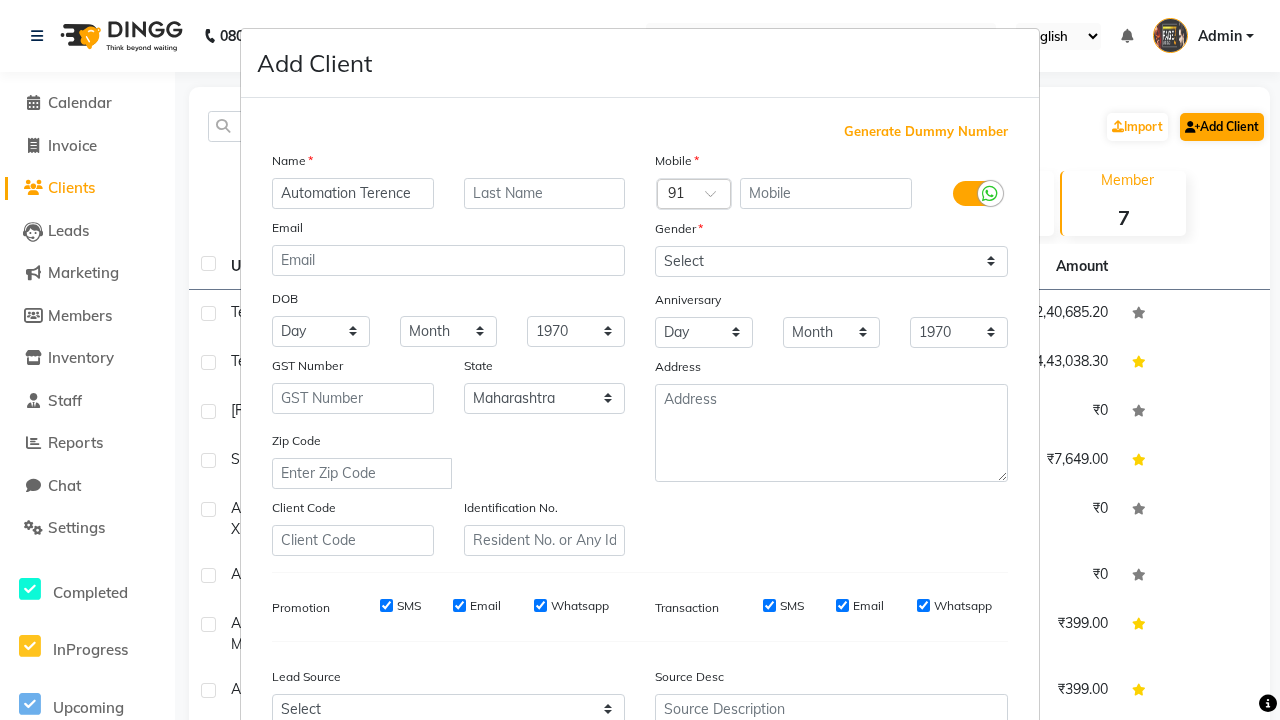 type on "Automation Terence" 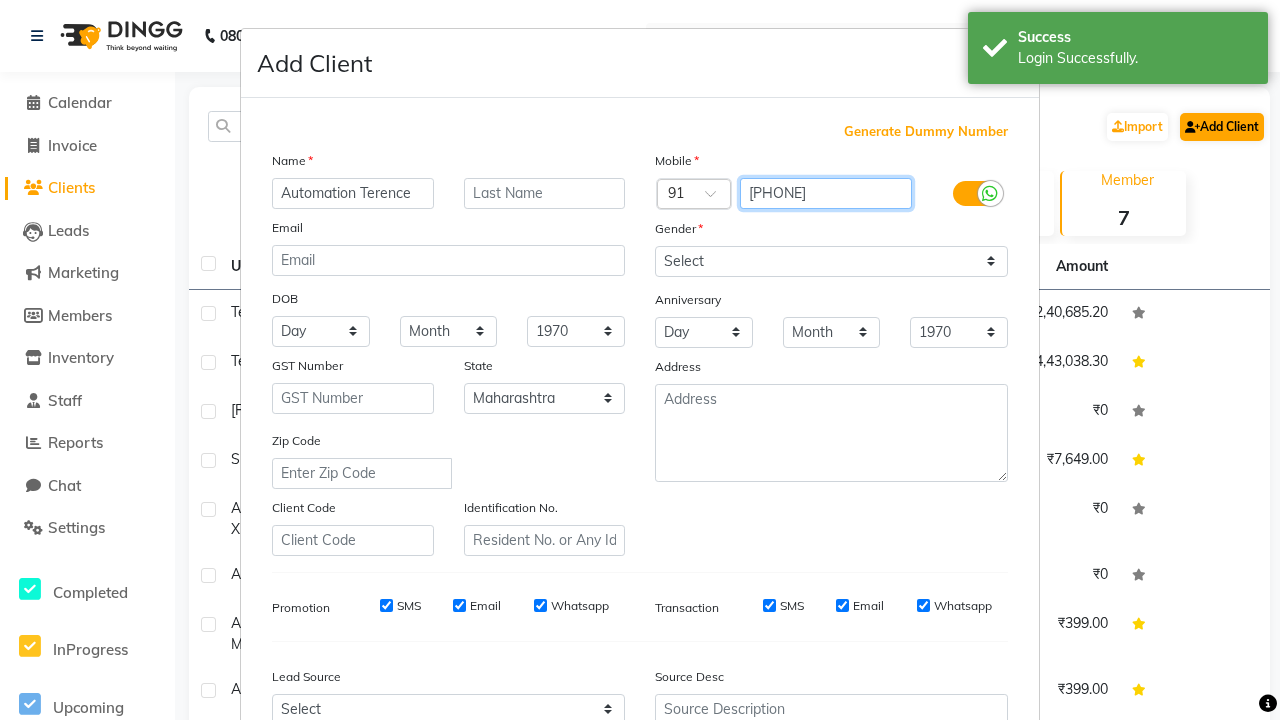 type on "[PHONE]" 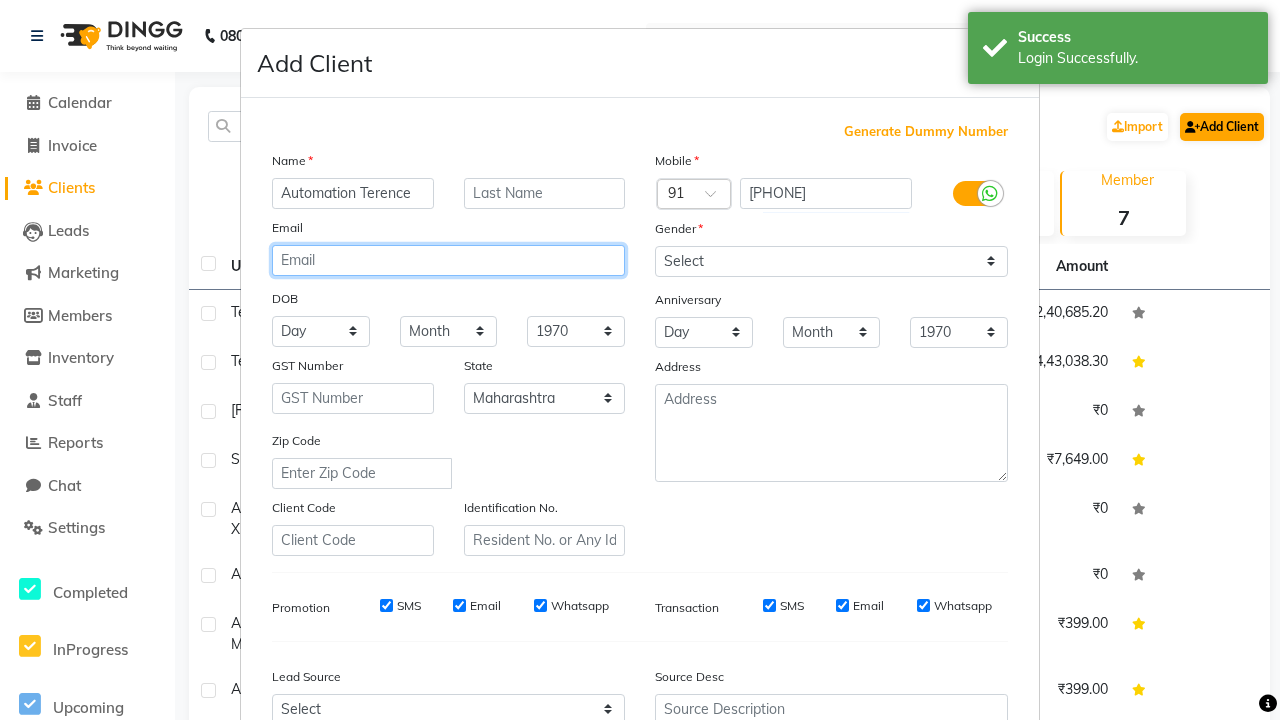 type on "[EMAIL]" 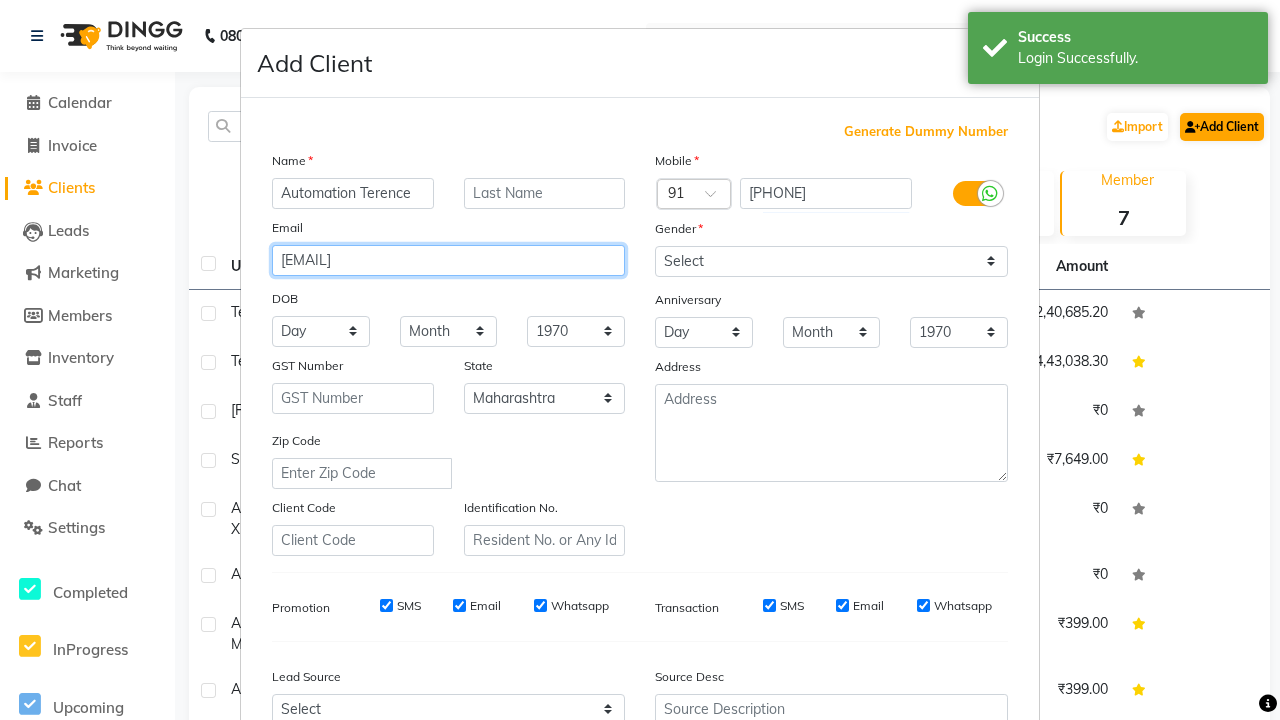 select on "male" 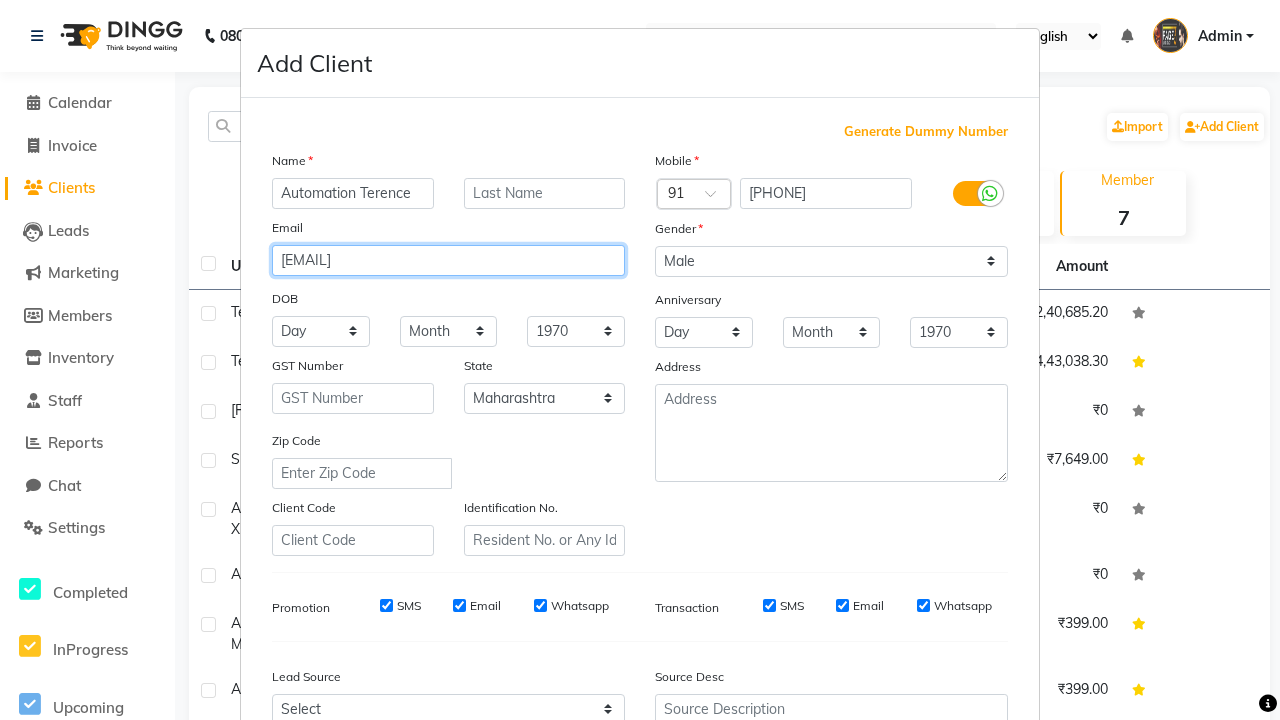 type on "[EMAIL]" 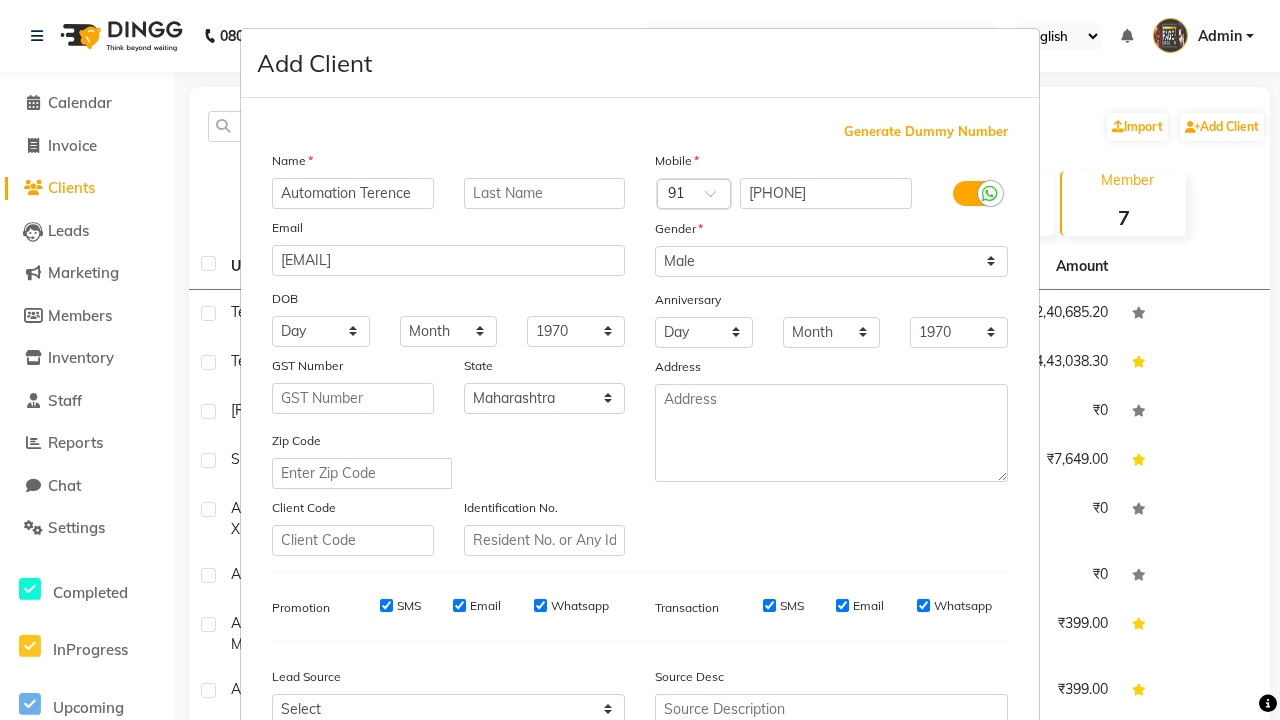 click on "Add" at bounding box center [906, 855] 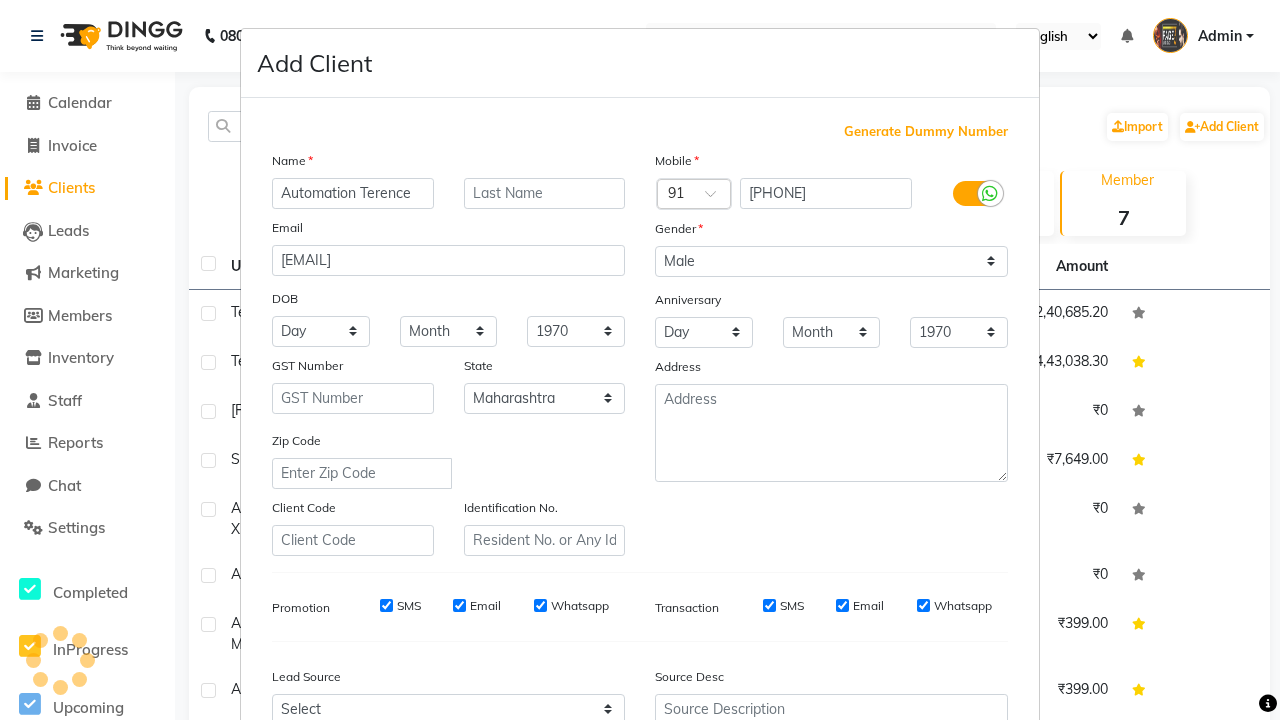 scroll, scrollTop: 203, scrollLeft: 0, axis: vertical 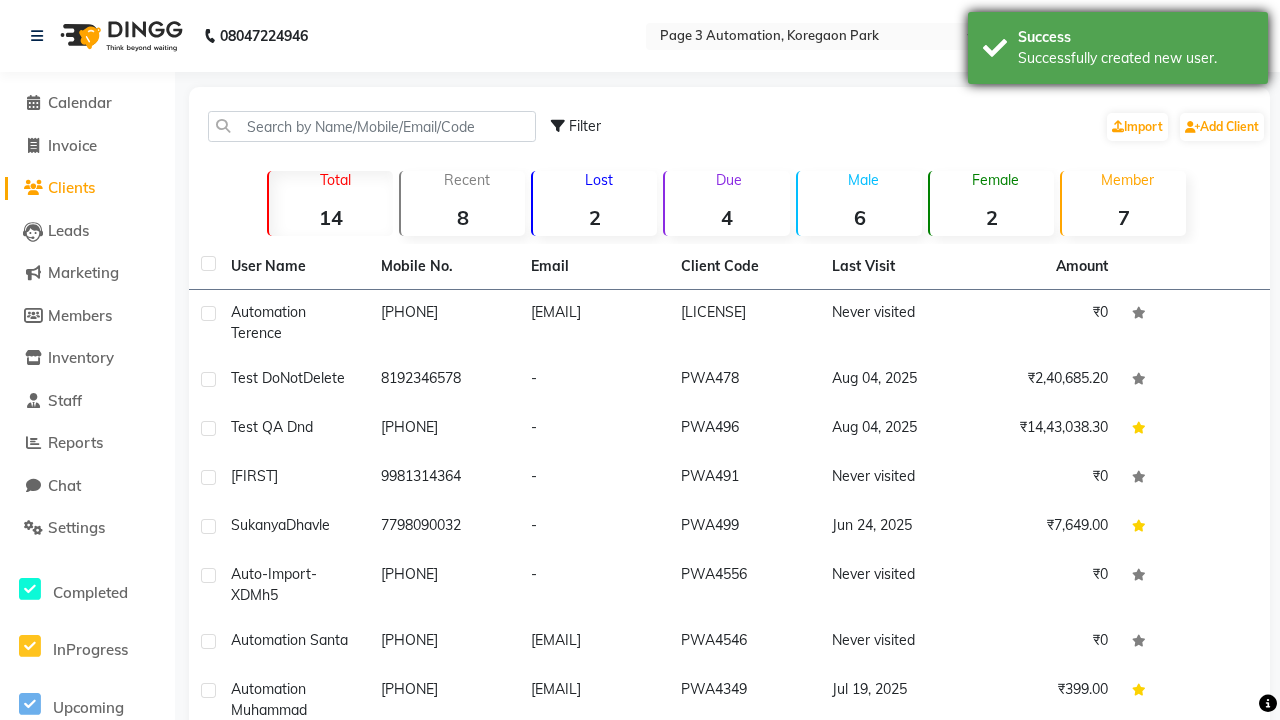 click on "Successfully created new user." at bounding box center [1135, 58] 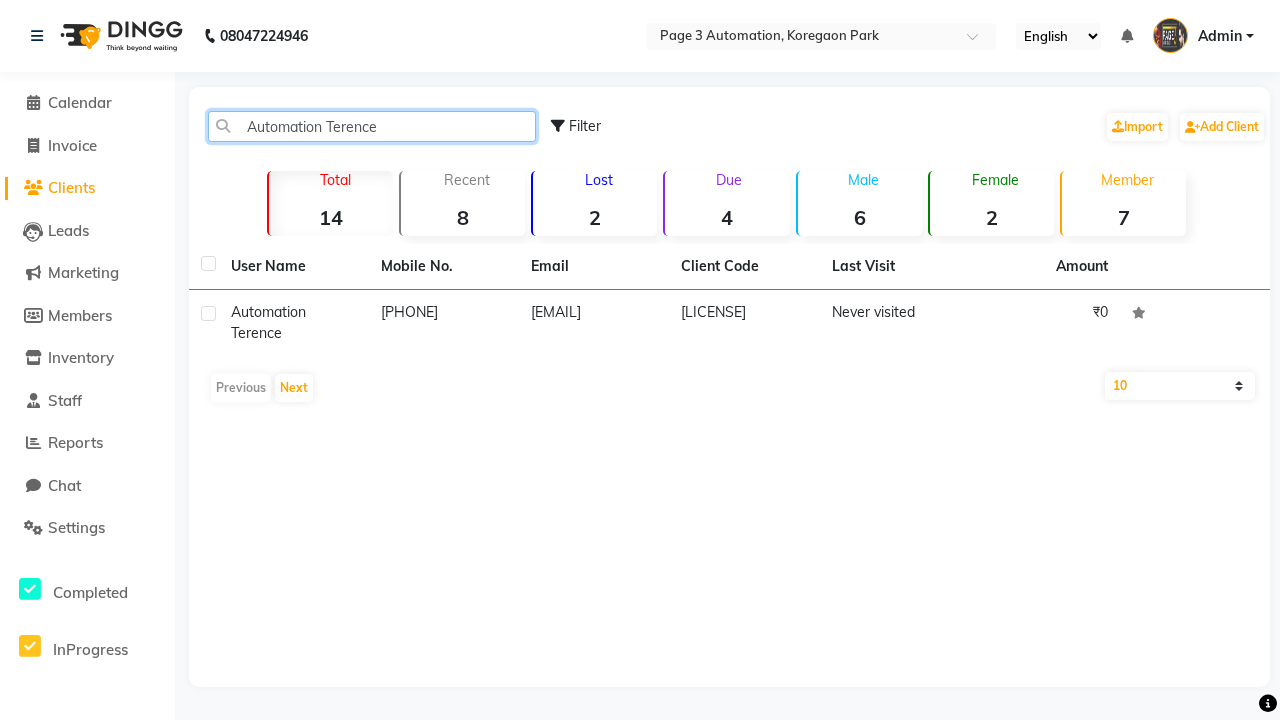 type on "Automation Terence" 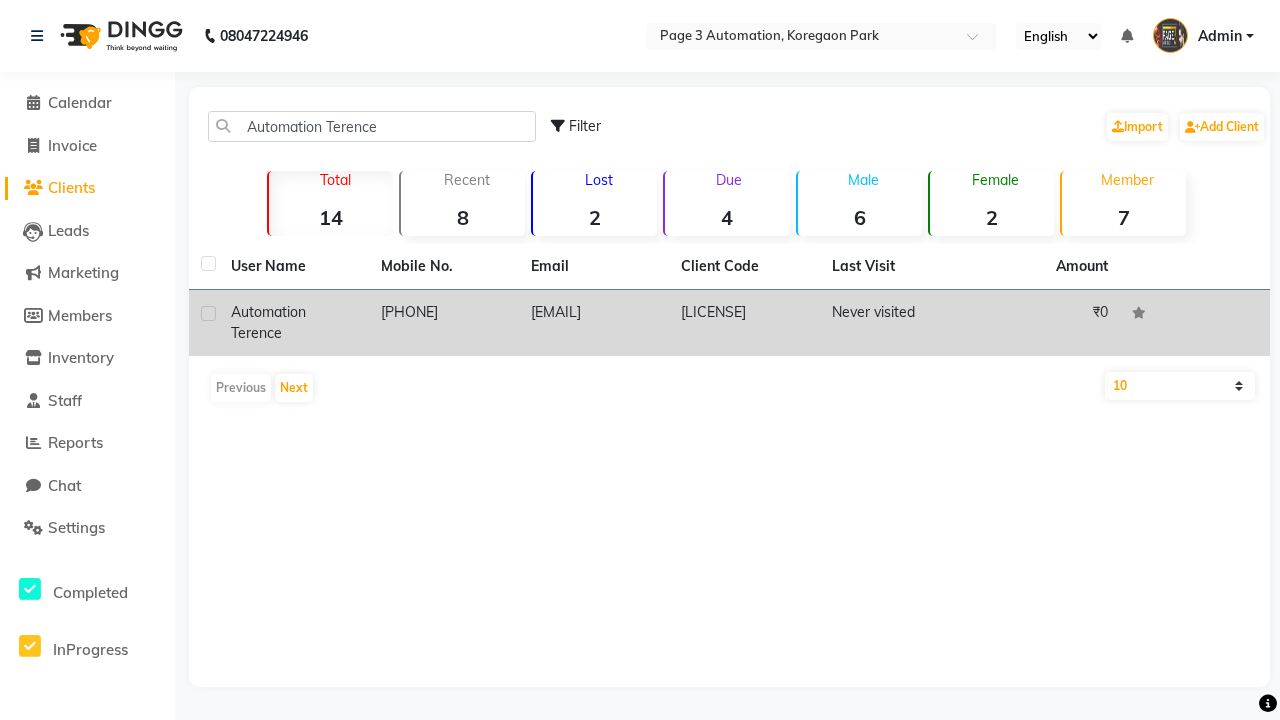 click on "[LICENSE]" 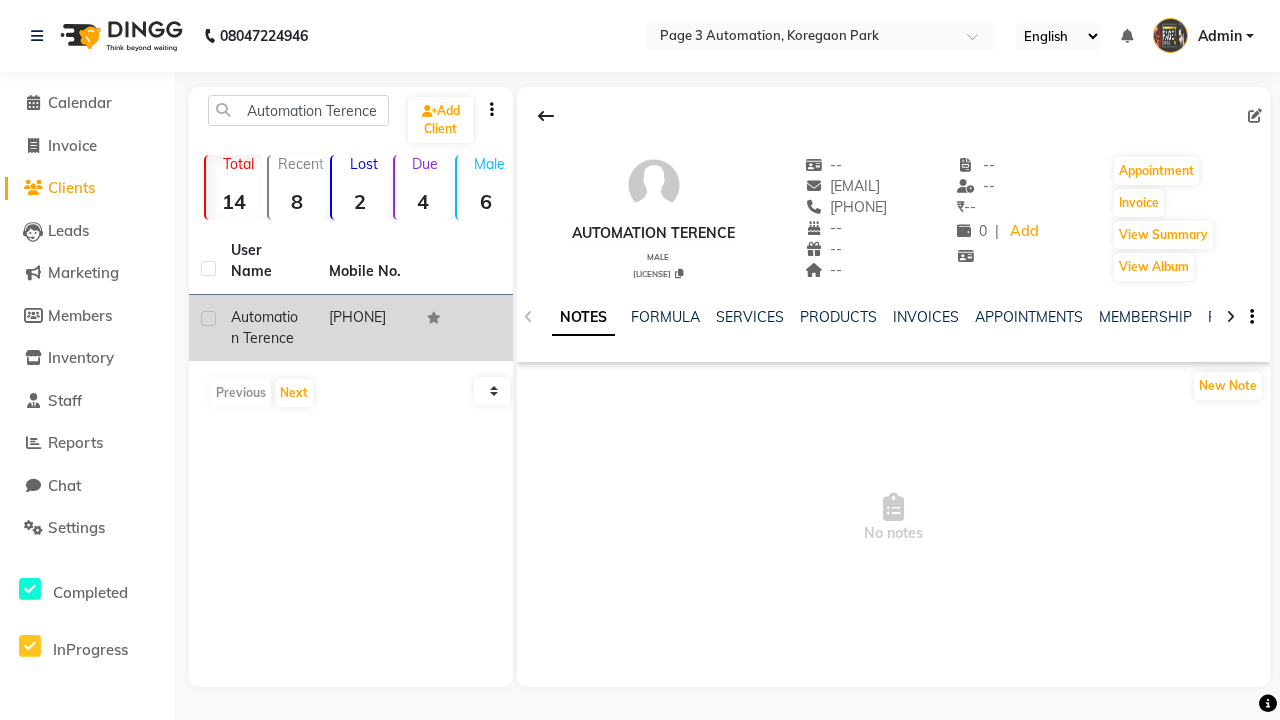 click on "NOTES" 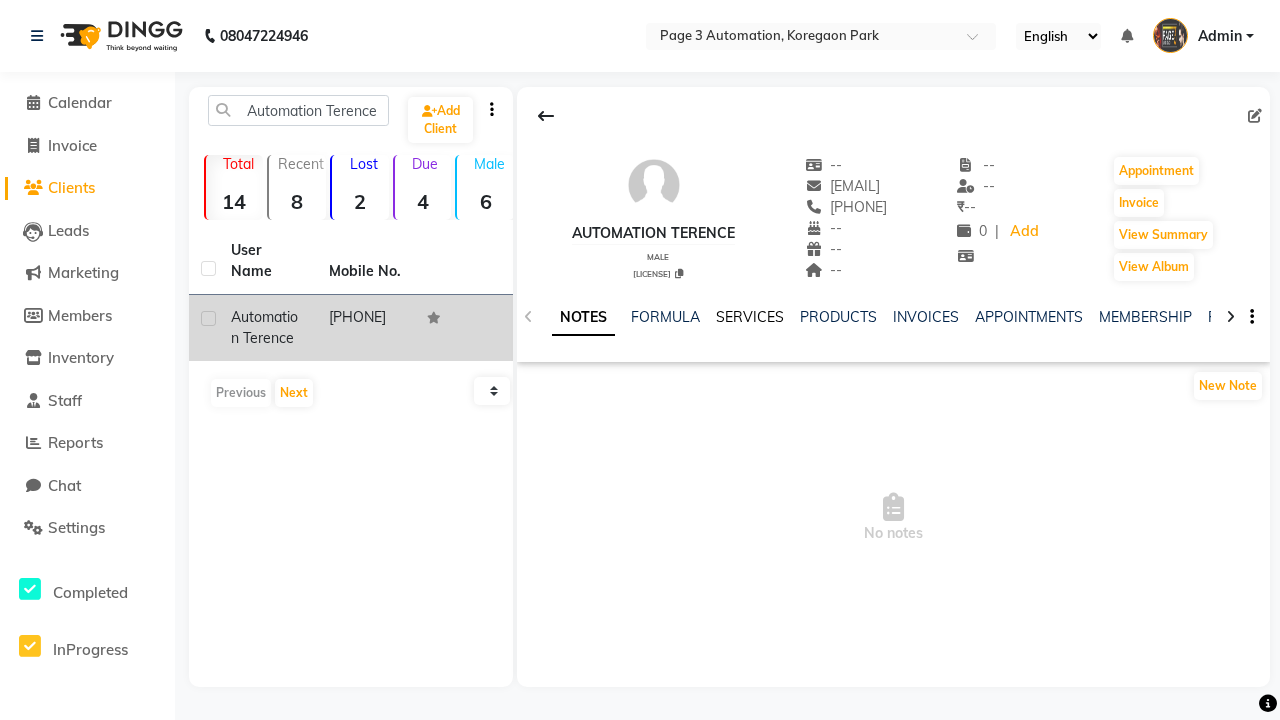 click on "SERVICES" 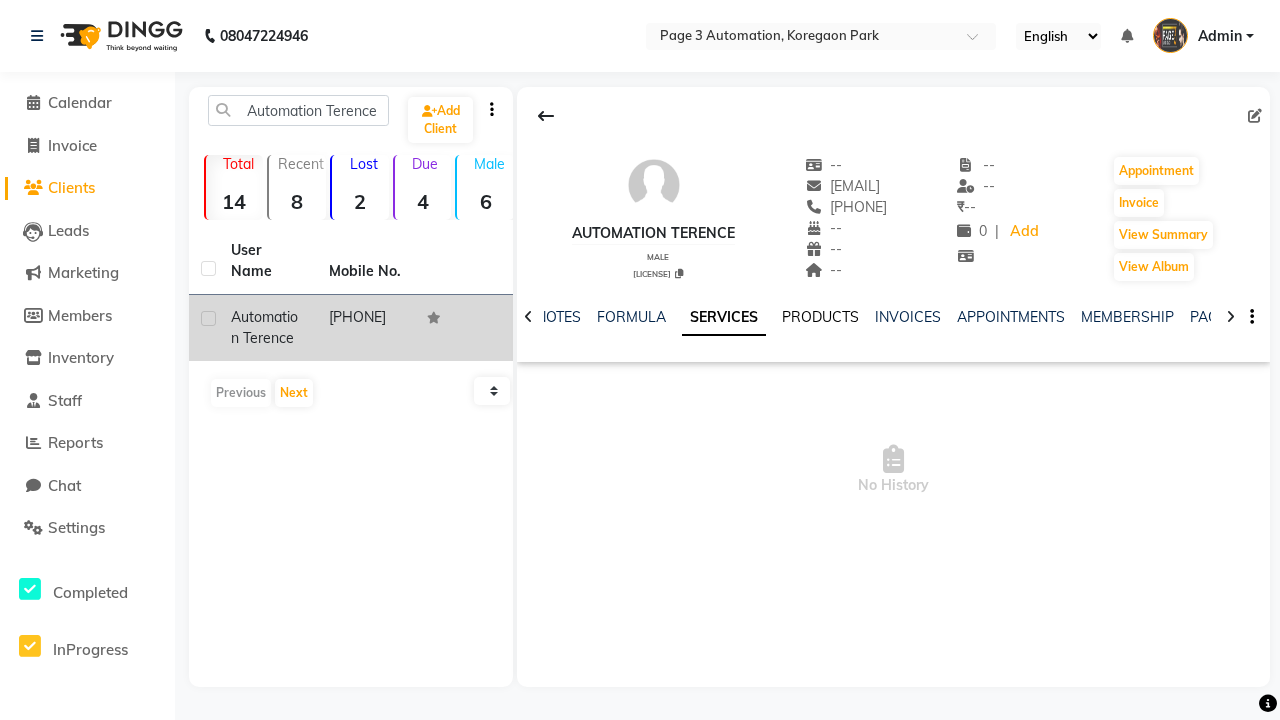 click on "PRODUCTS" 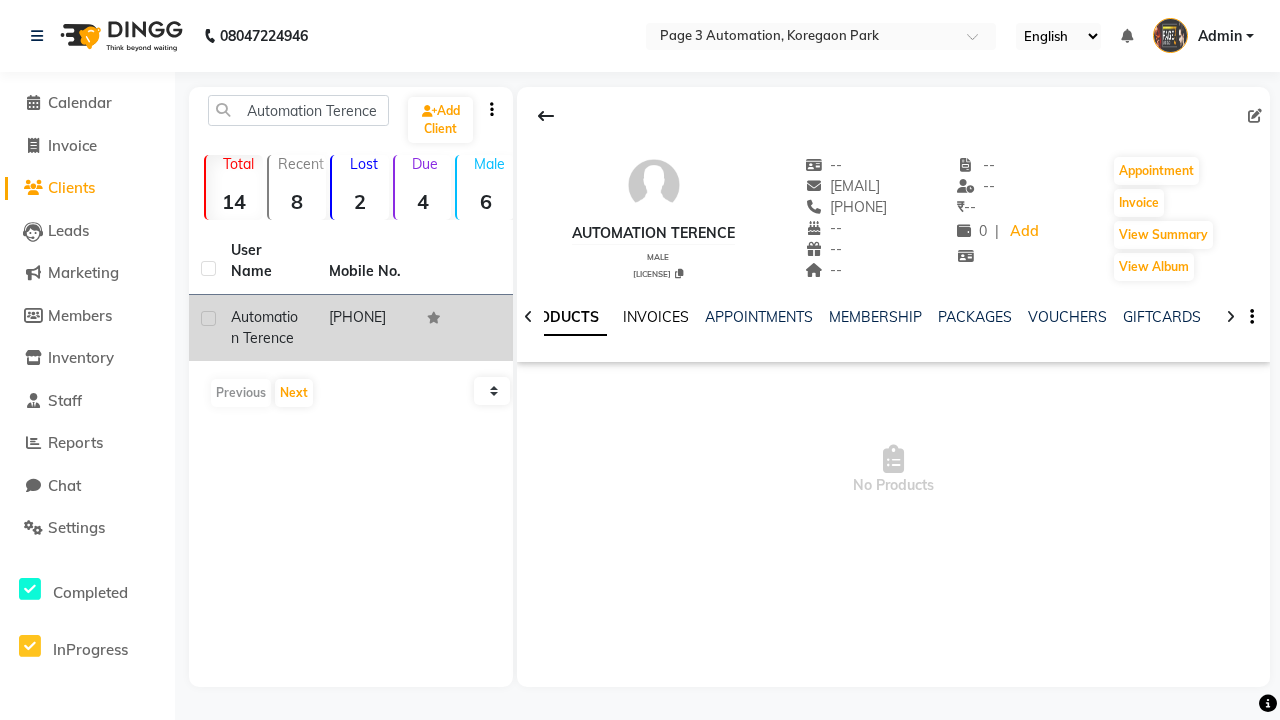 click on "INVOICES" 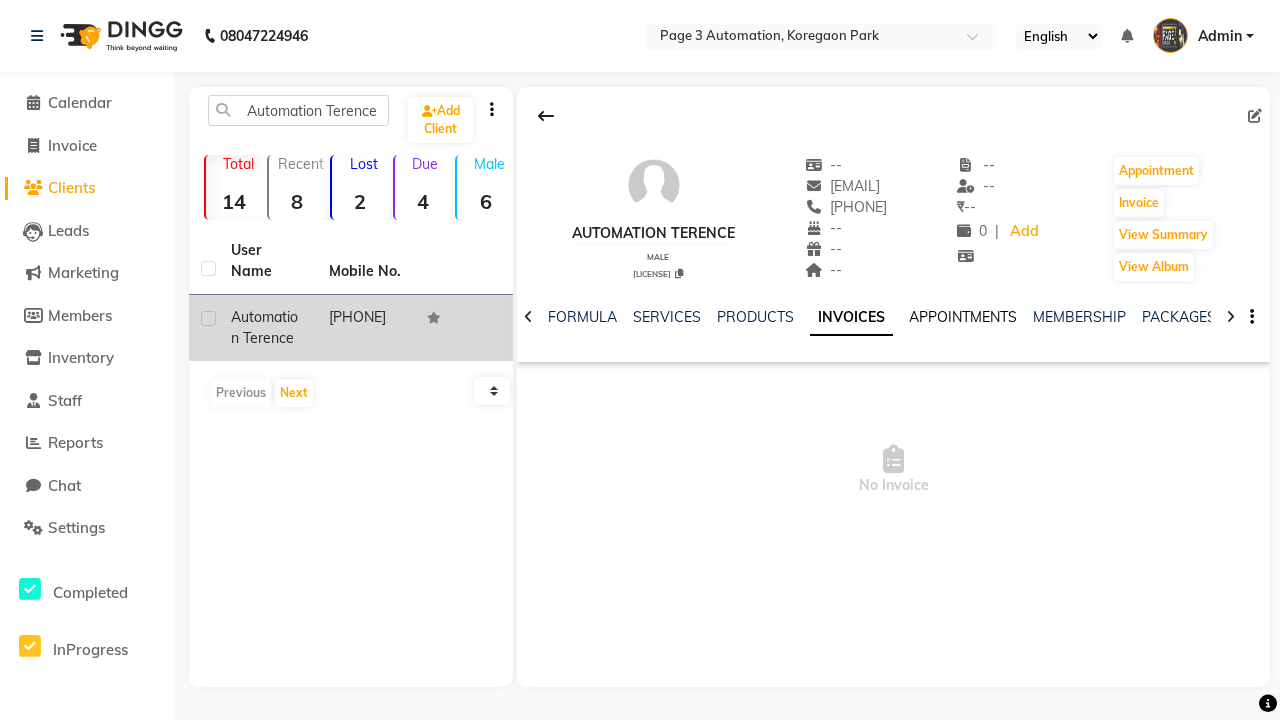 click on "APPOINTMENTS" 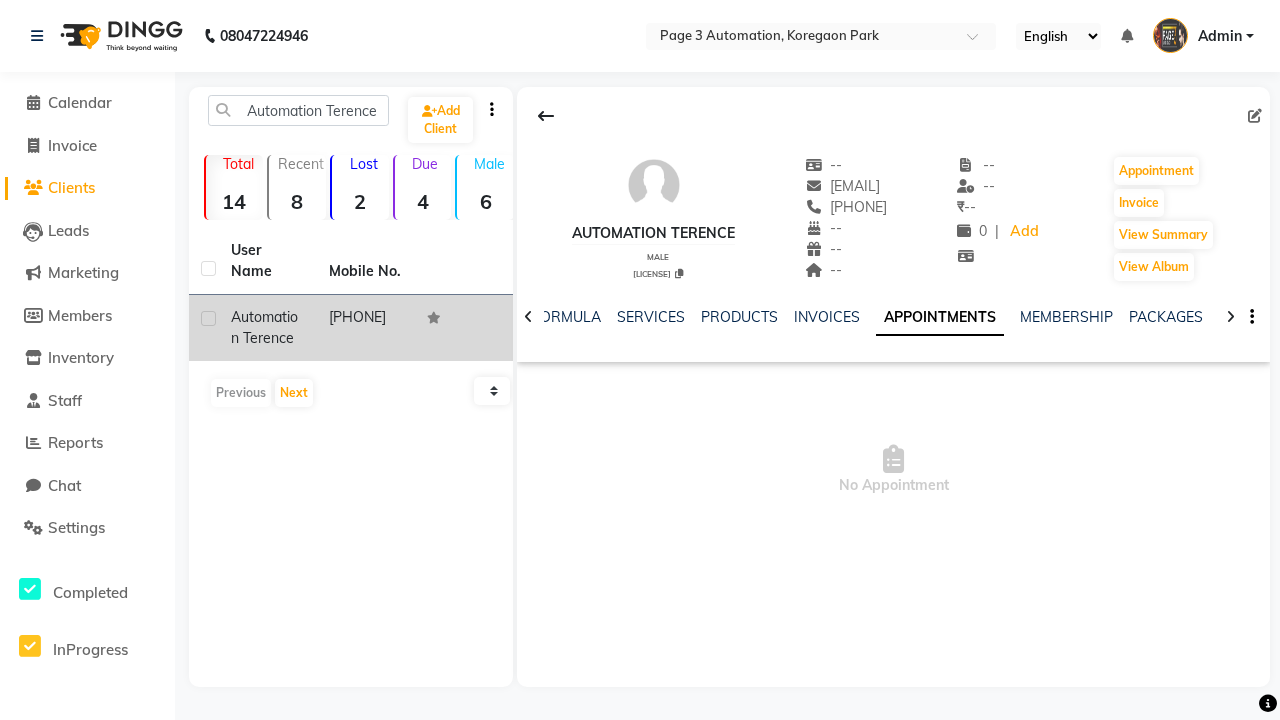 scroll, scrollTop: 0, scrollLeft: 382, axis: horizontal 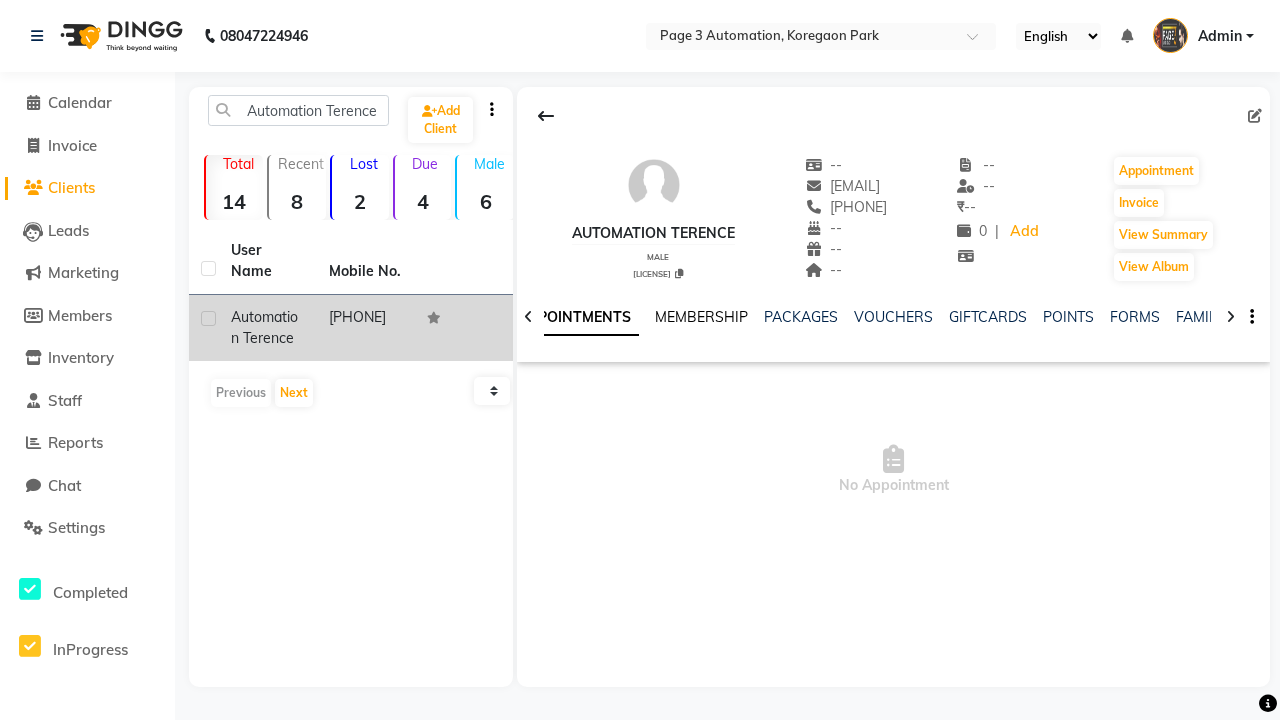 click on "MEMBERSHIP" 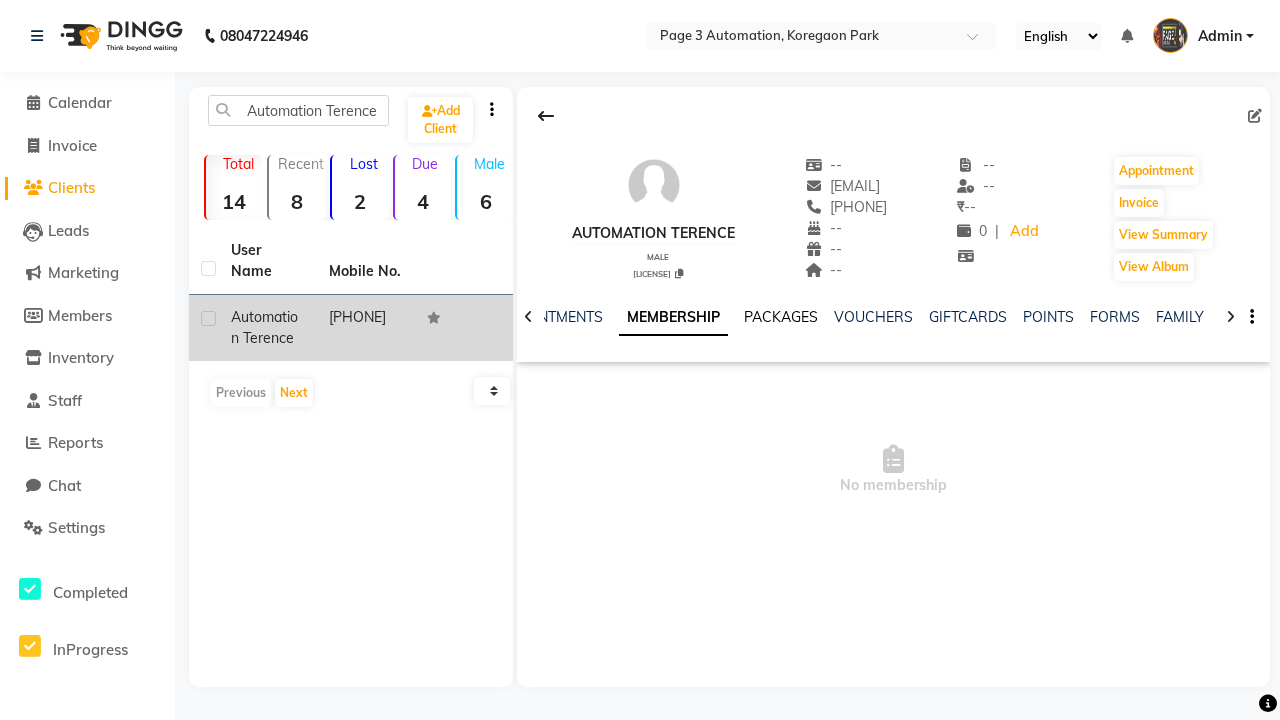 click on "PACKAGES" 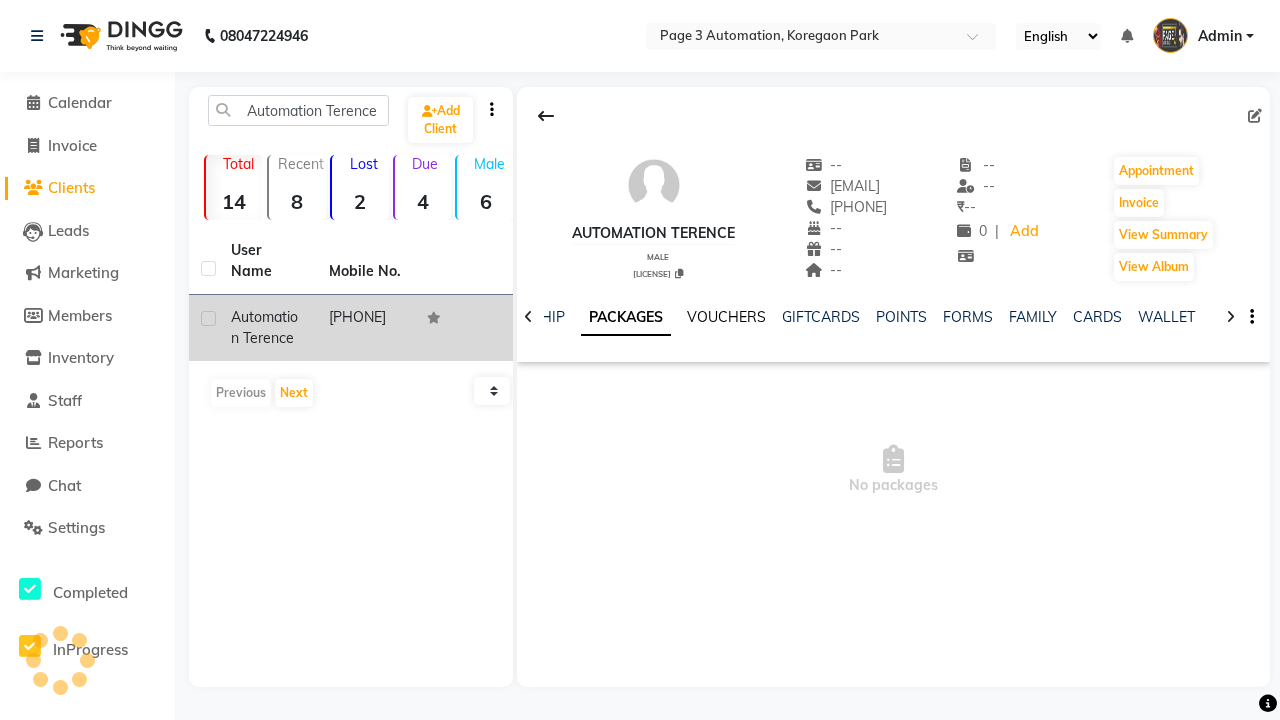 click on "VOUCHERS" 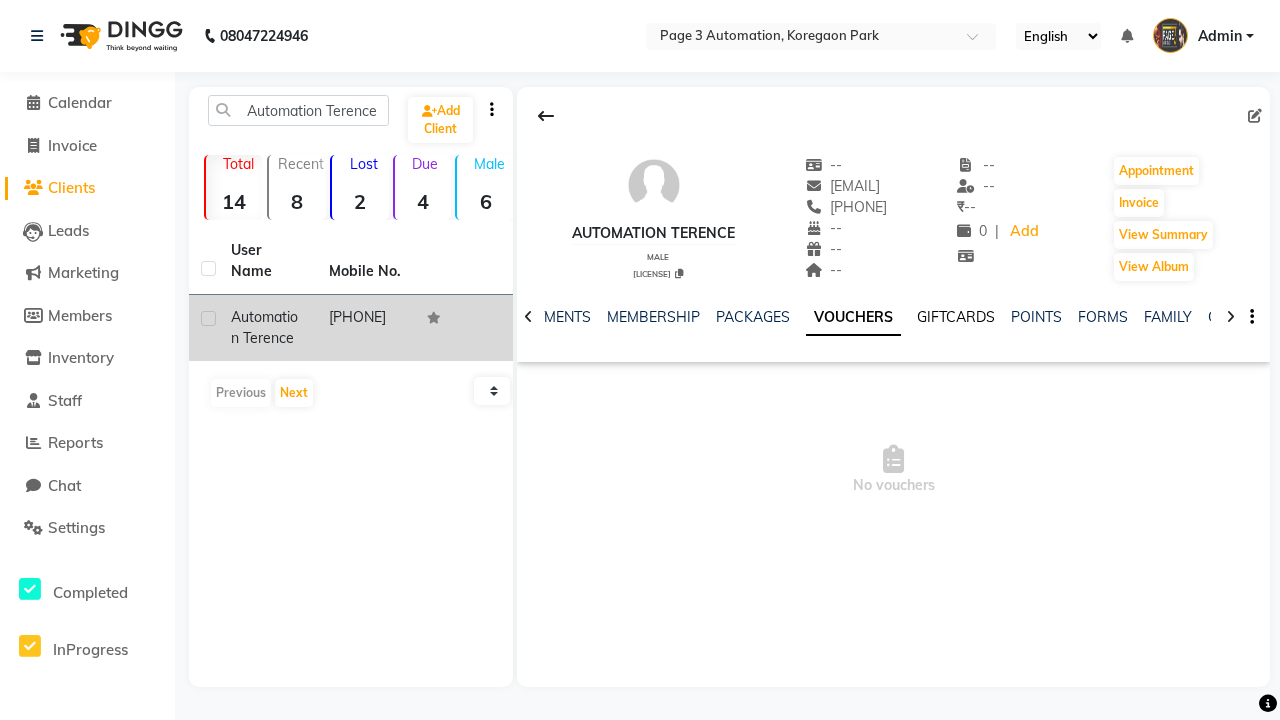 click on "GIFTCARDS" 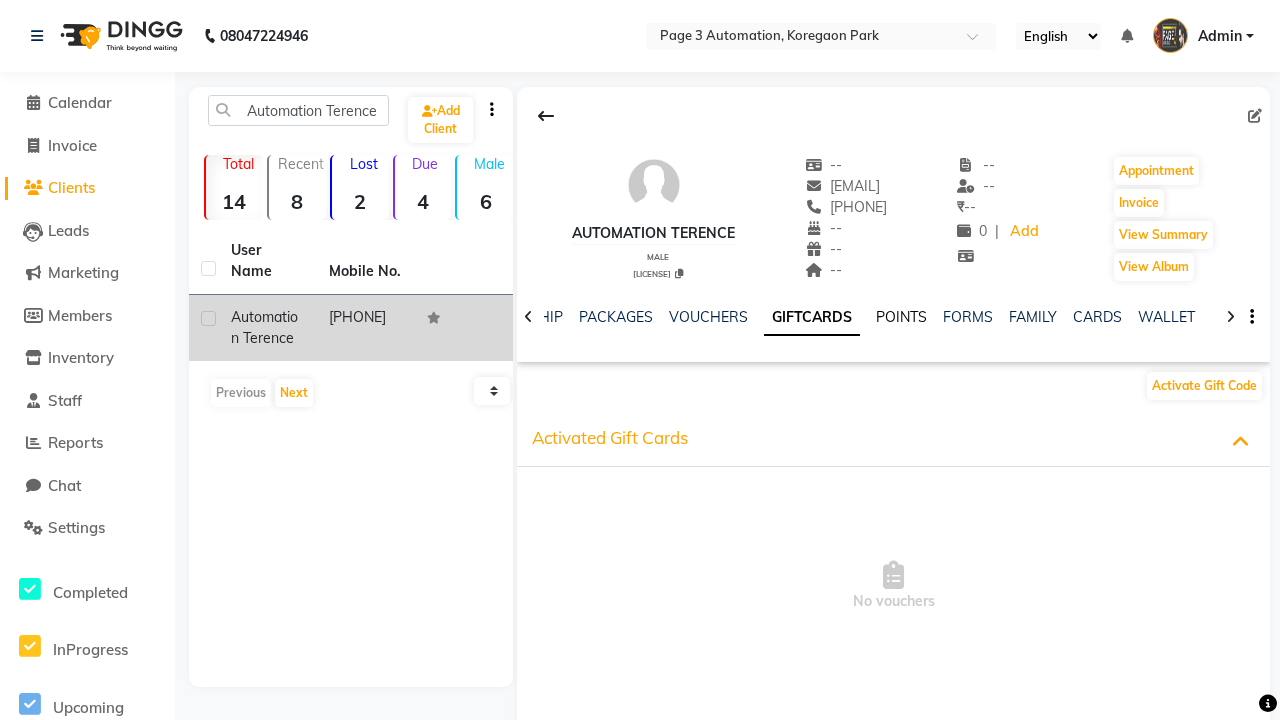 click on "POINTS" 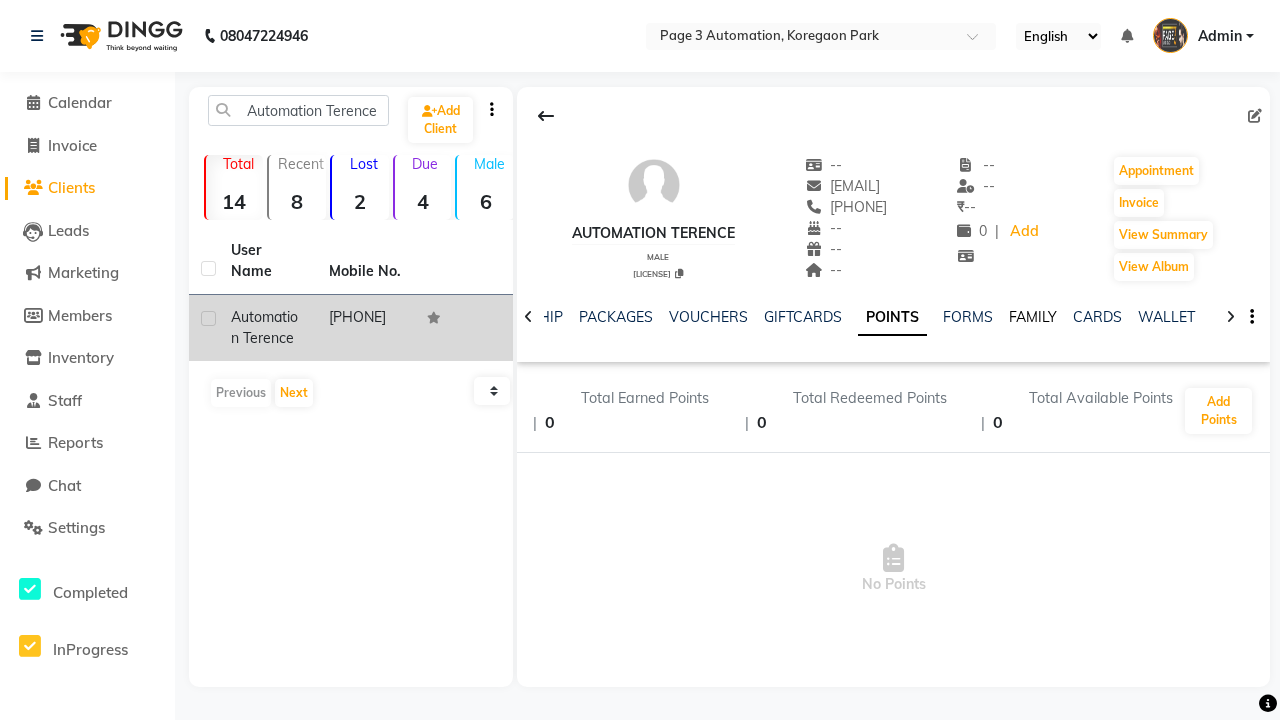 click on "FAMILY" 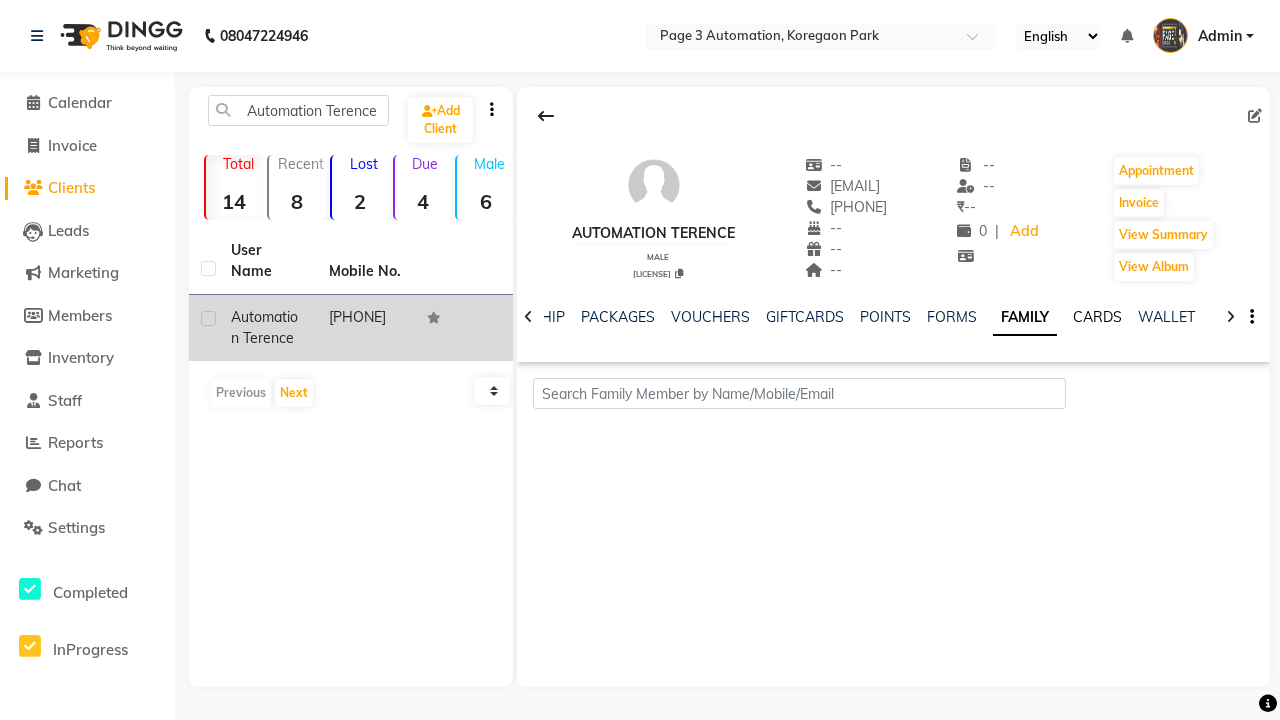click on "CARDS" 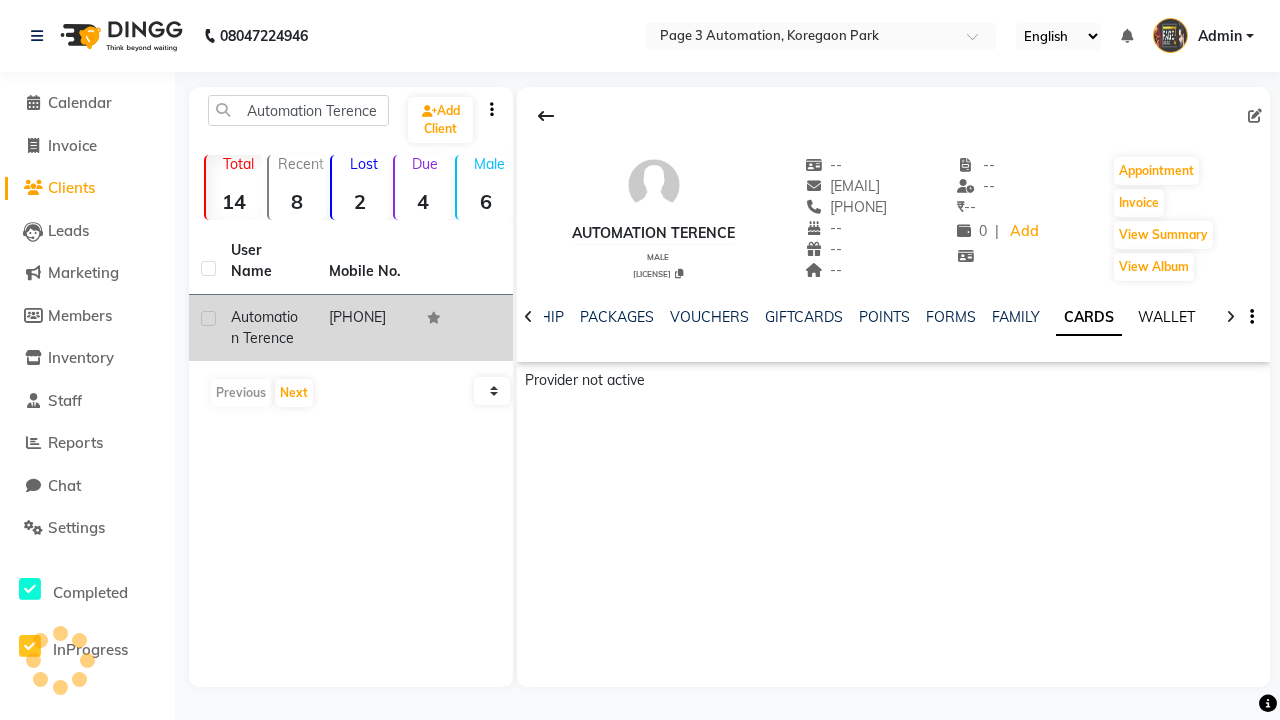 click on "WALLET" 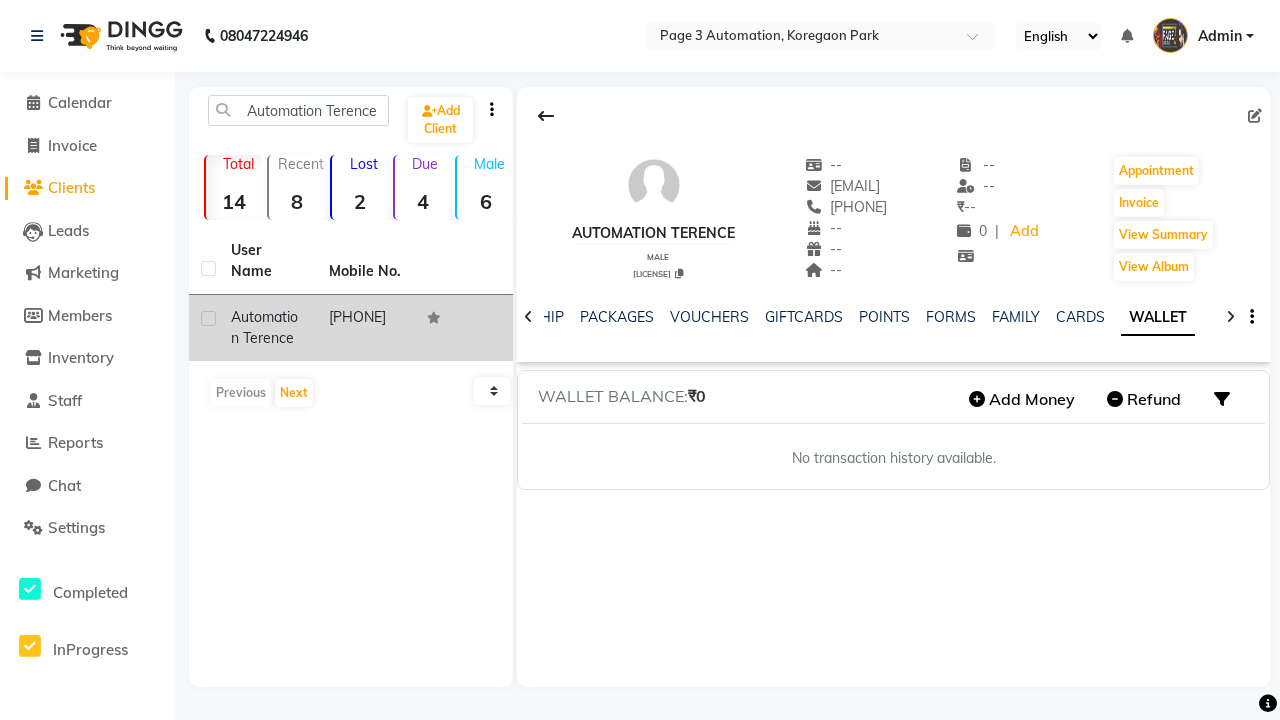 scroll, scrollTop: 0, scrollLeft: 402, axis: horizontal 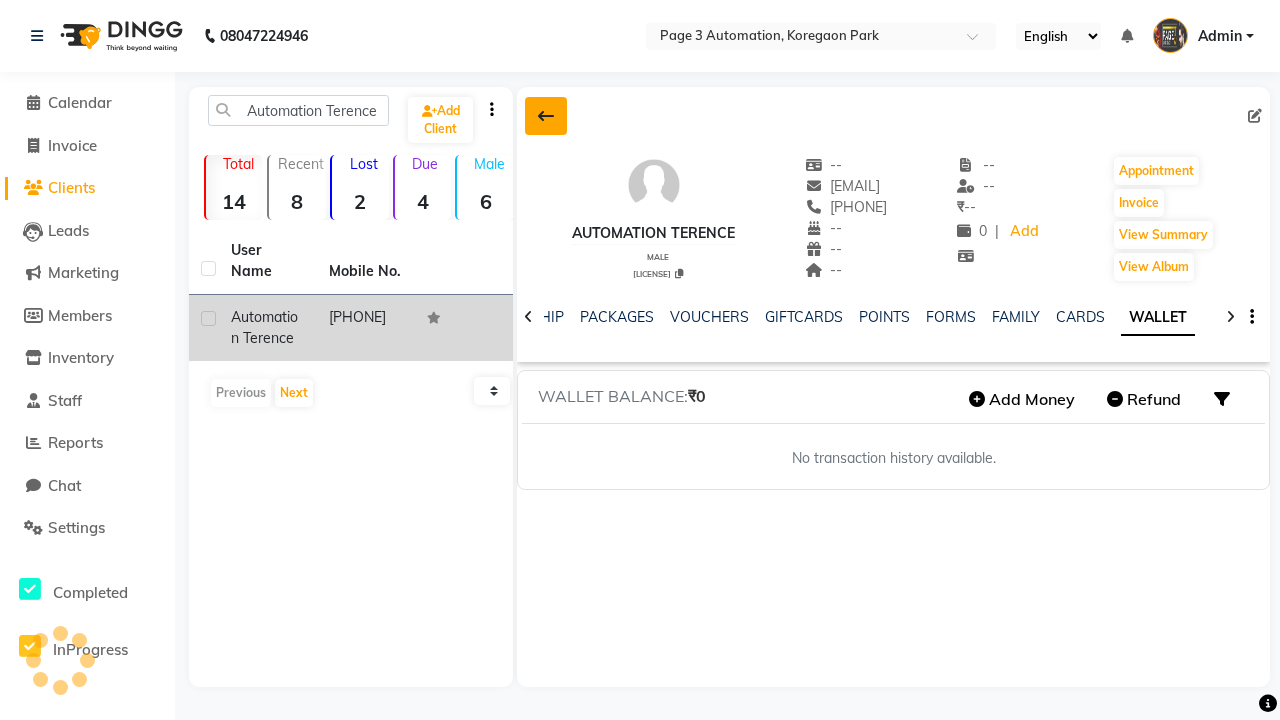 click 